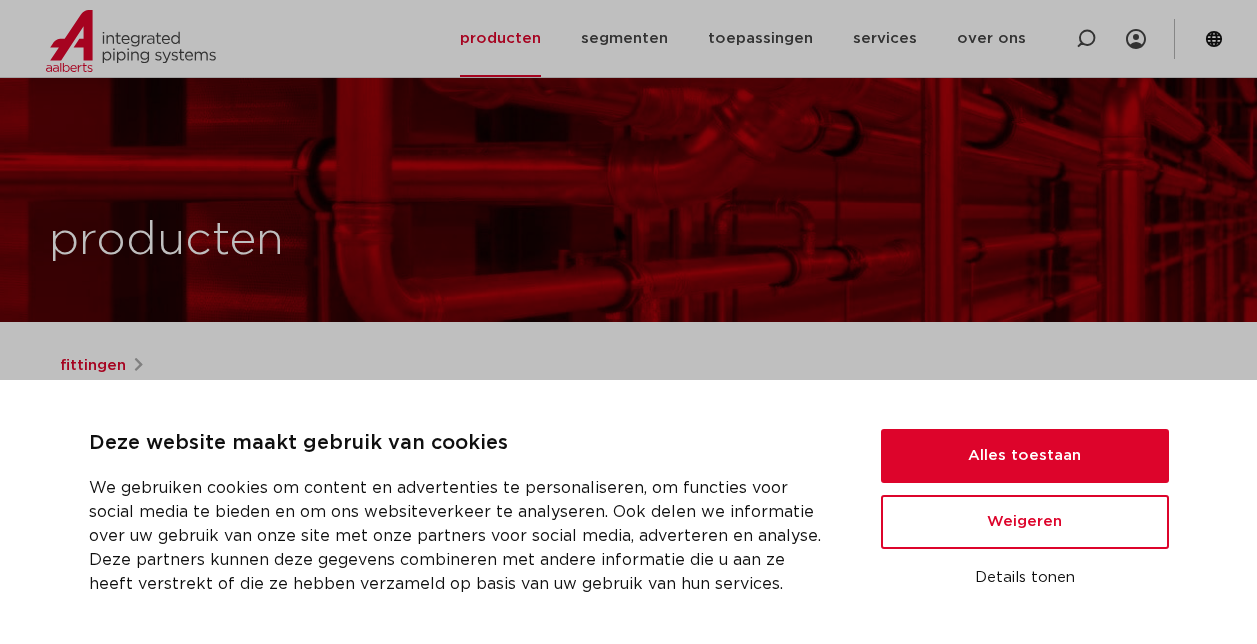 scroll, scrollTop: 300, scrollLeft: 0, axis: vertical 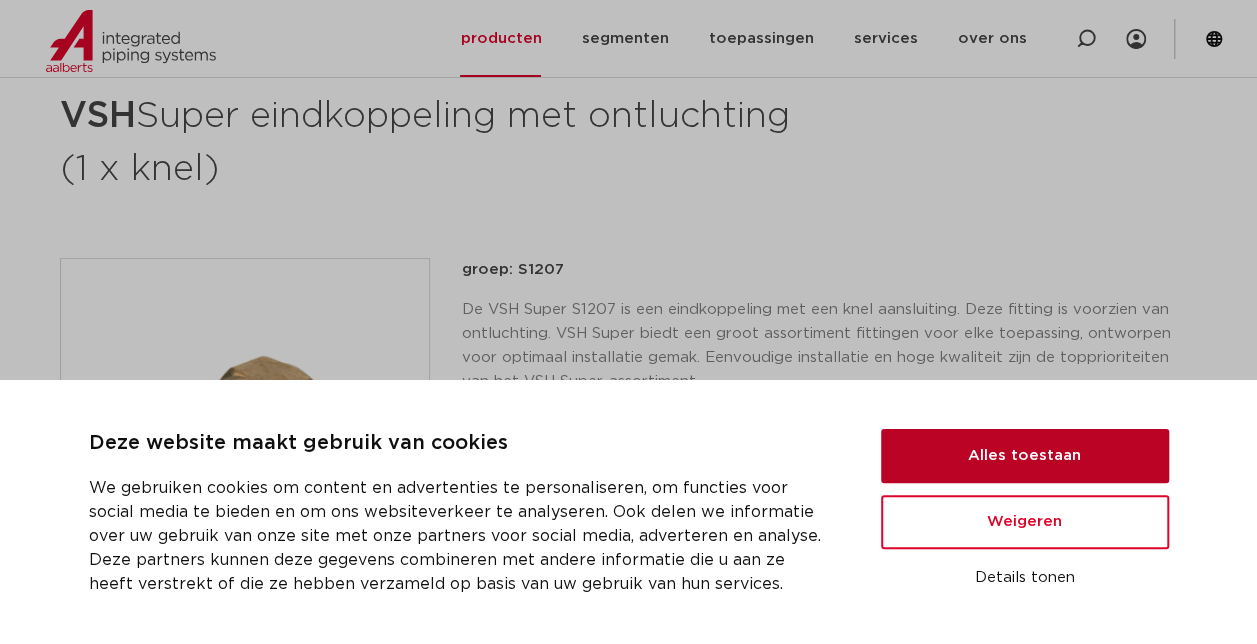 click on "Alles toestaan" at bounding box center (1025, 456) 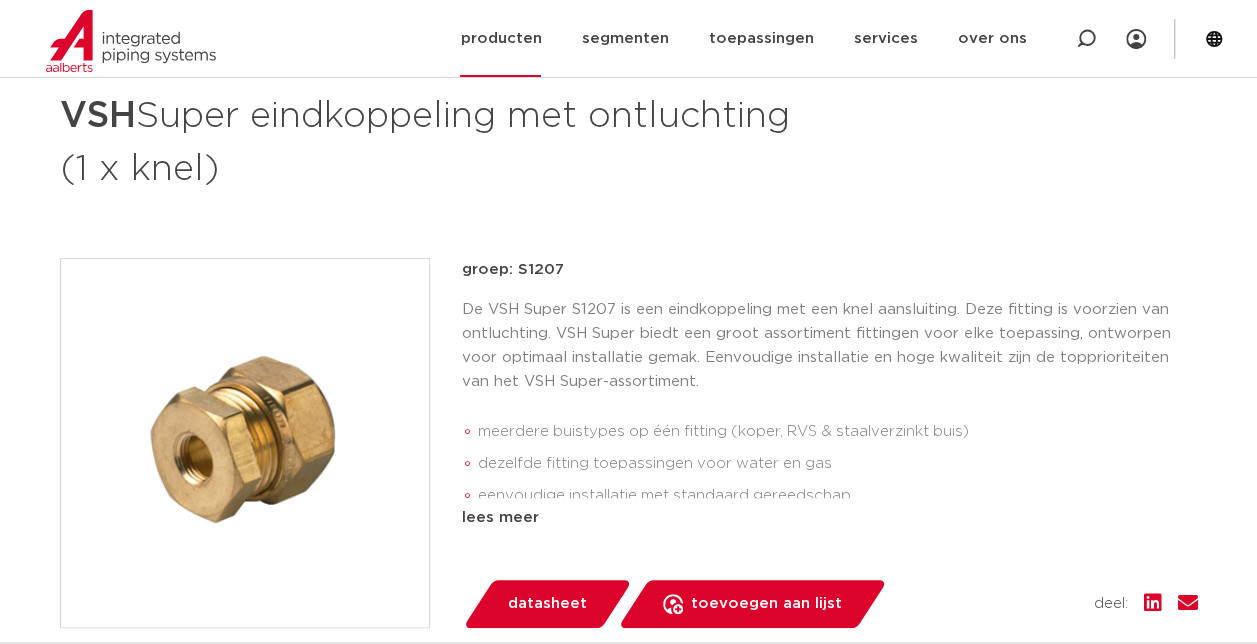 click on "producten" 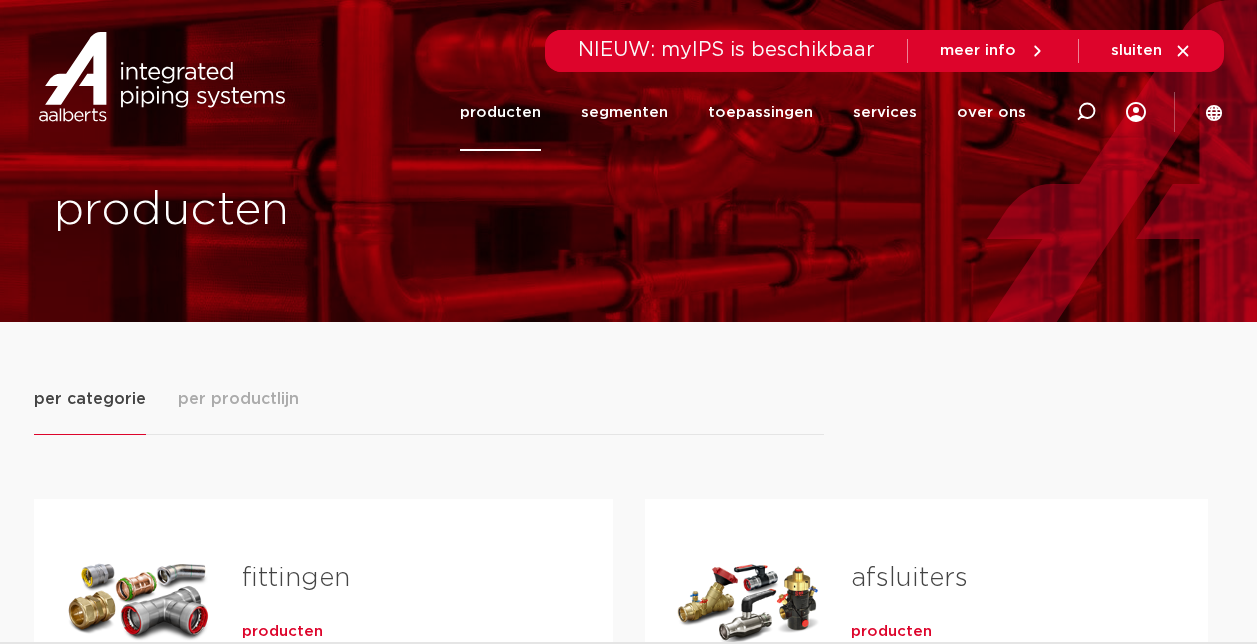 scroll, scrollTop: 0, scrollLeft: 0, axis: both 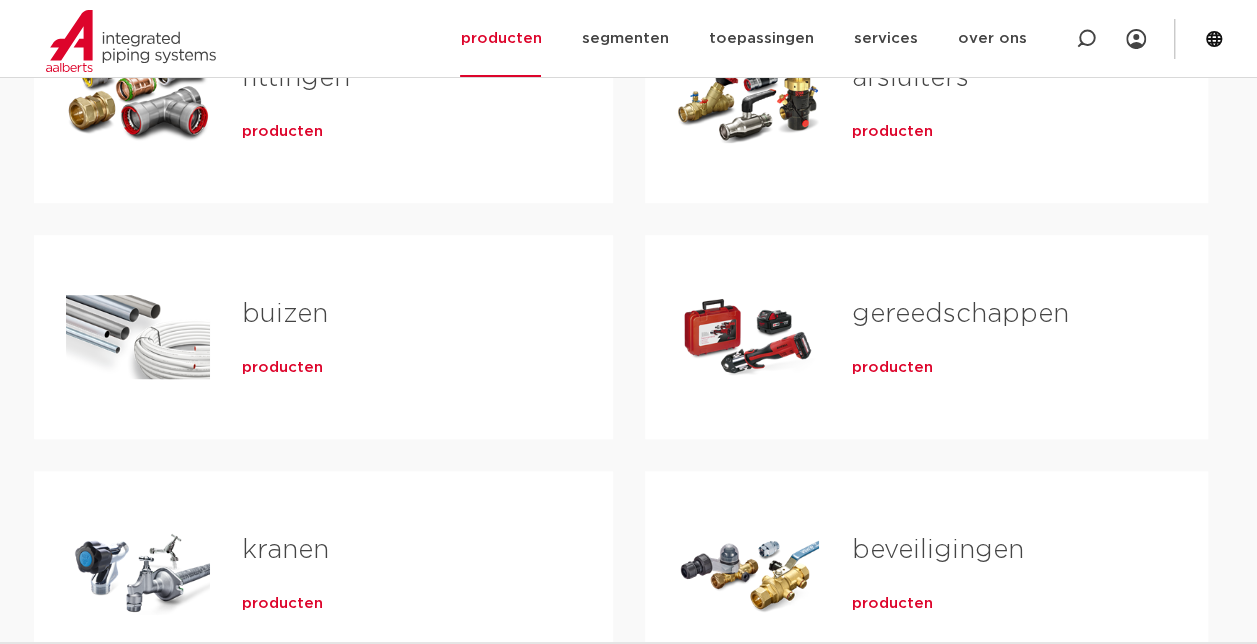 click on "kranen" at bounding box center [285, 550] 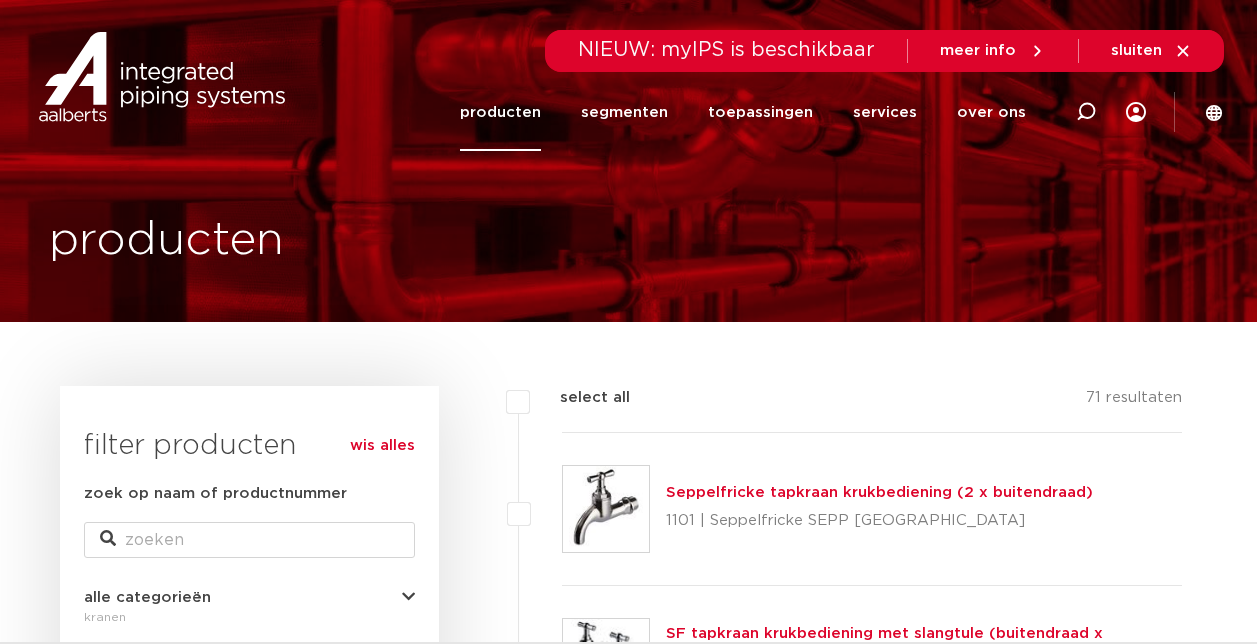 scroll, scrollTop: 0, scrollLeft: 0, axis: both 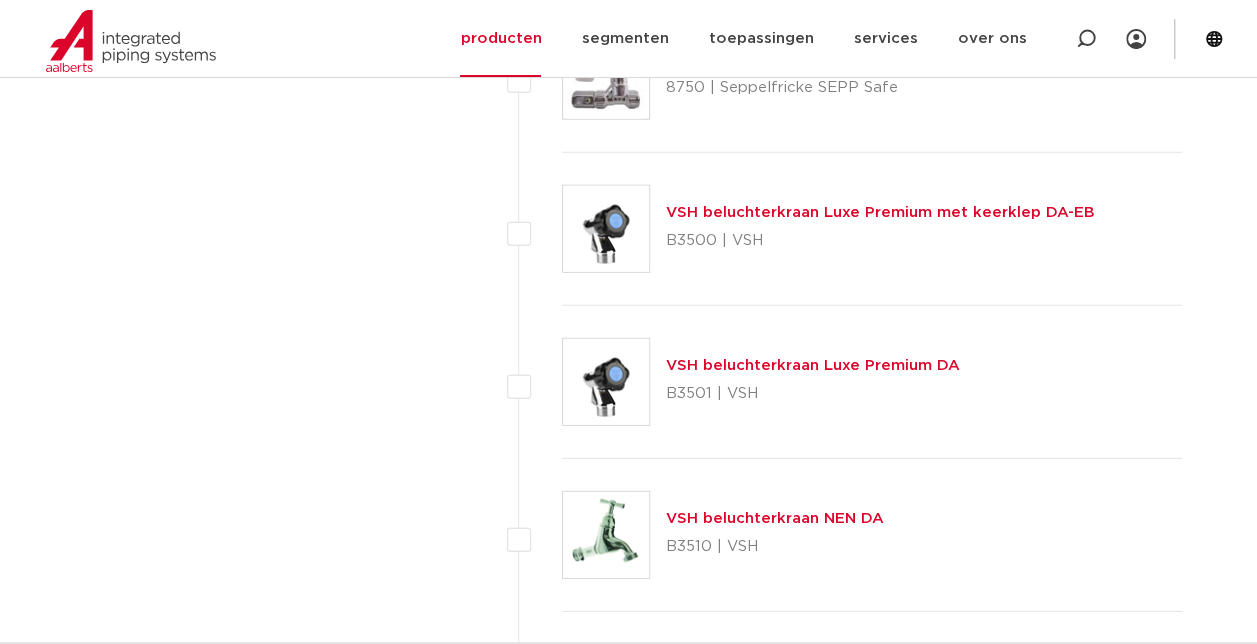 click on "VSH beluchterkraan Luxe Premium DA" at bounding box center [813, 365] 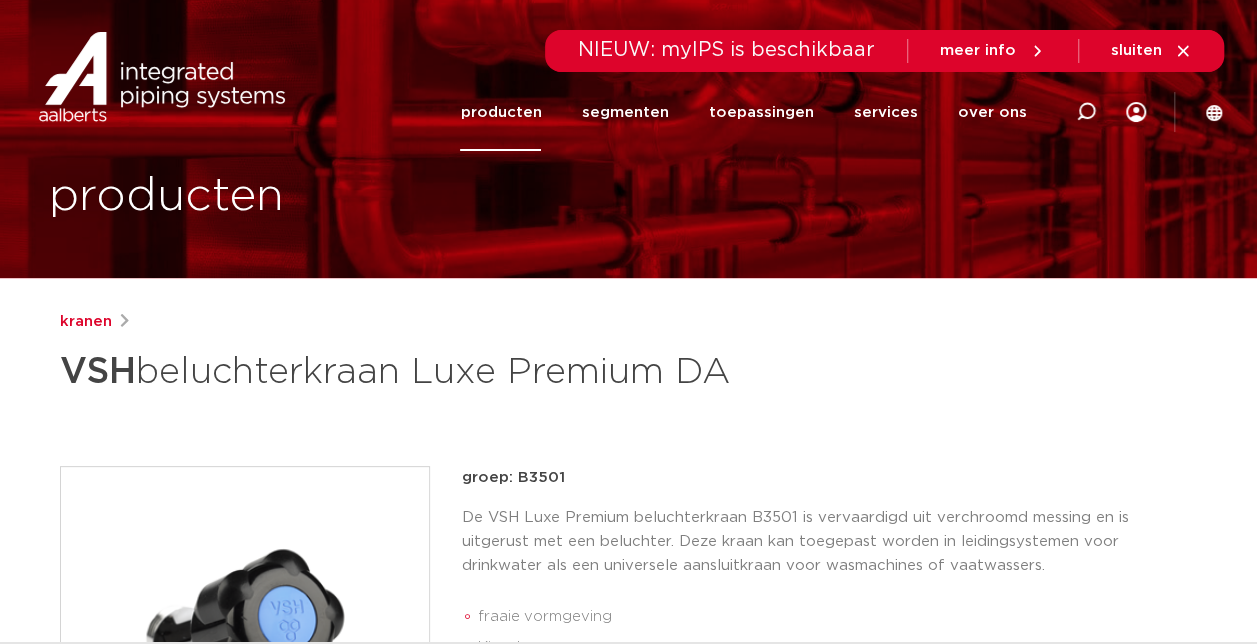 scroll, scrollTop: 0, scrollLeft: 0, axis: both 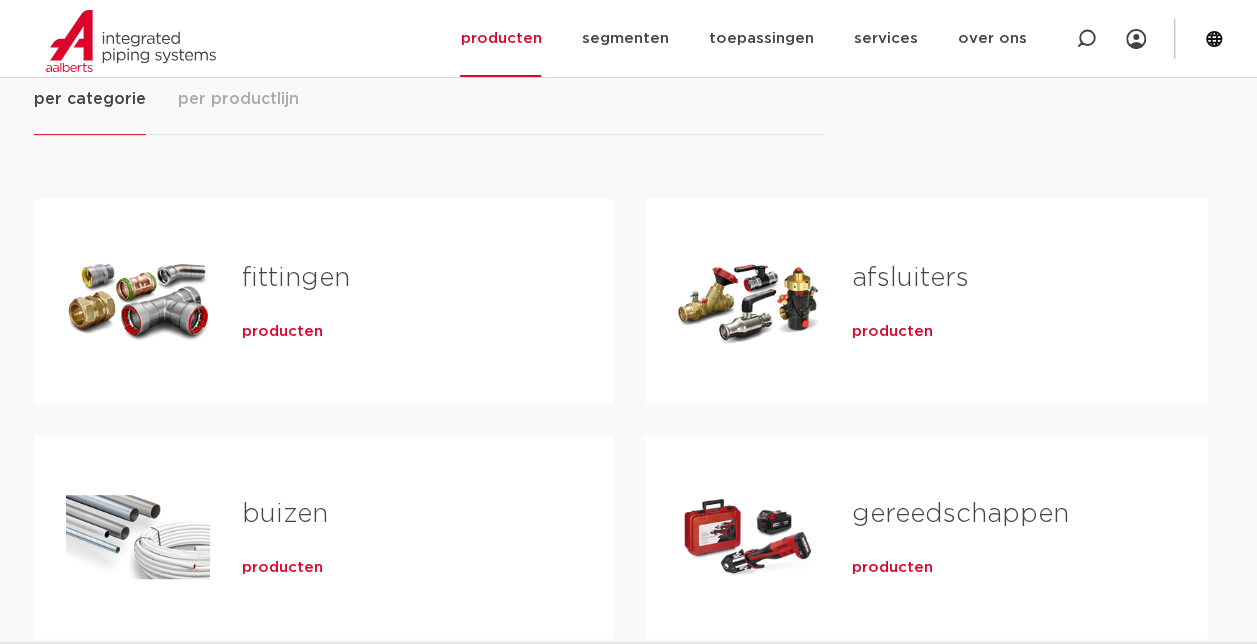 click on "fittingen" at bounding box center (296, 278) 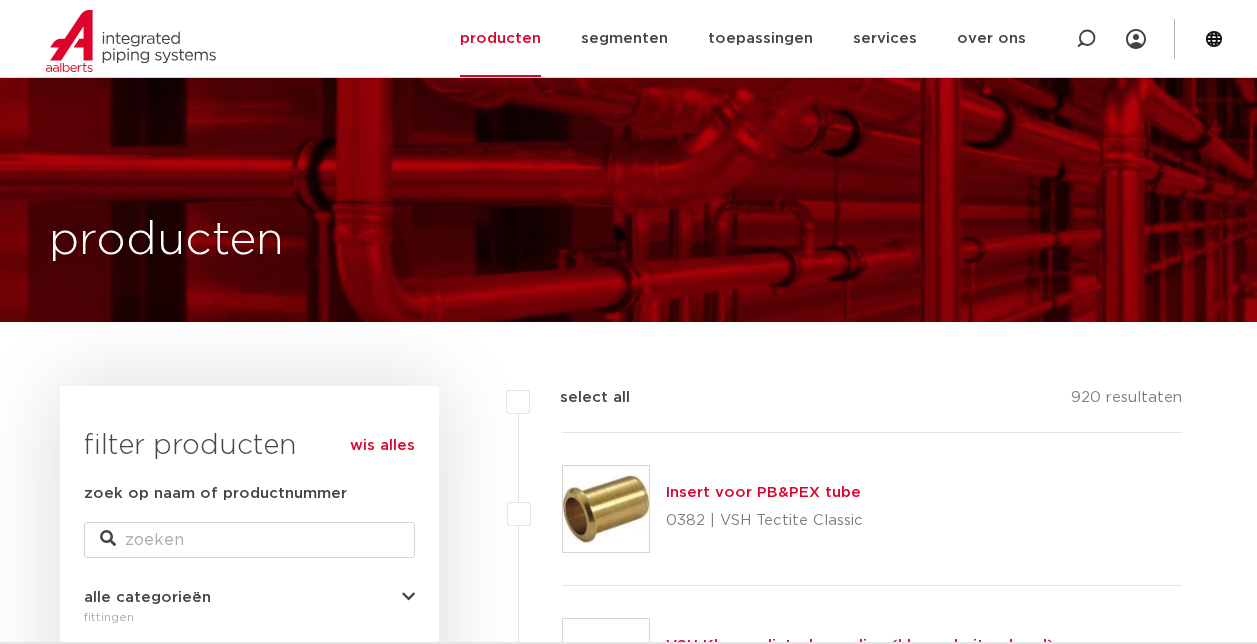 scroll, scrollTop: 6336, scrollLeft: 0, axis: vertical 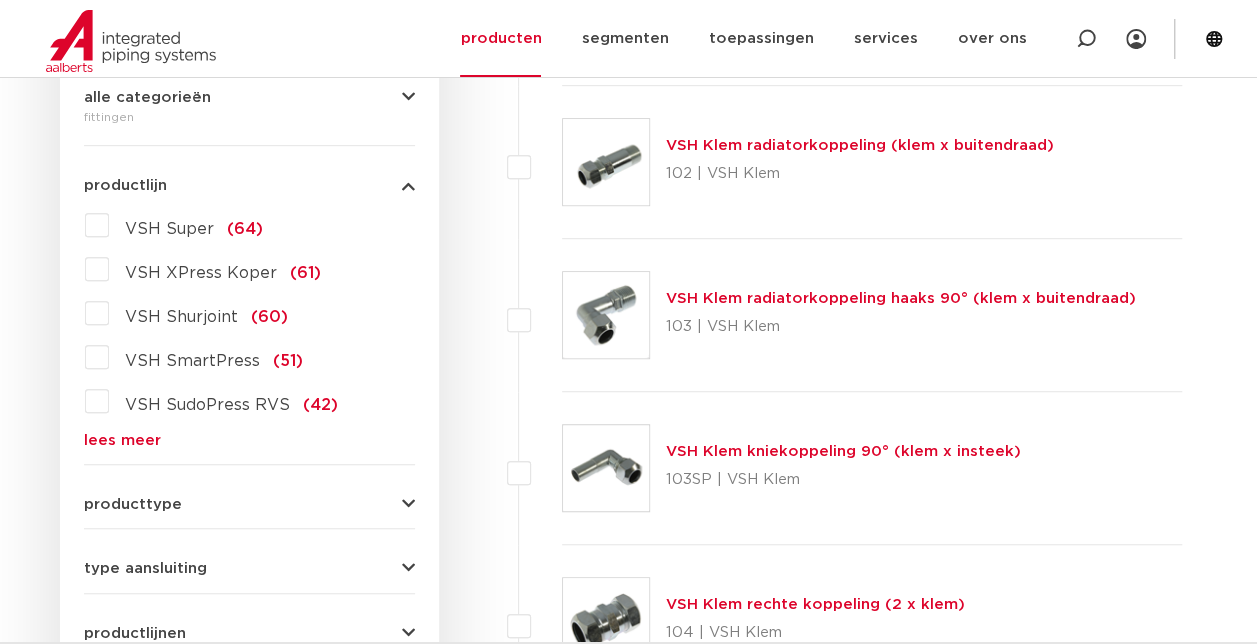click on "lees meer" at bounding box center (249, 440) 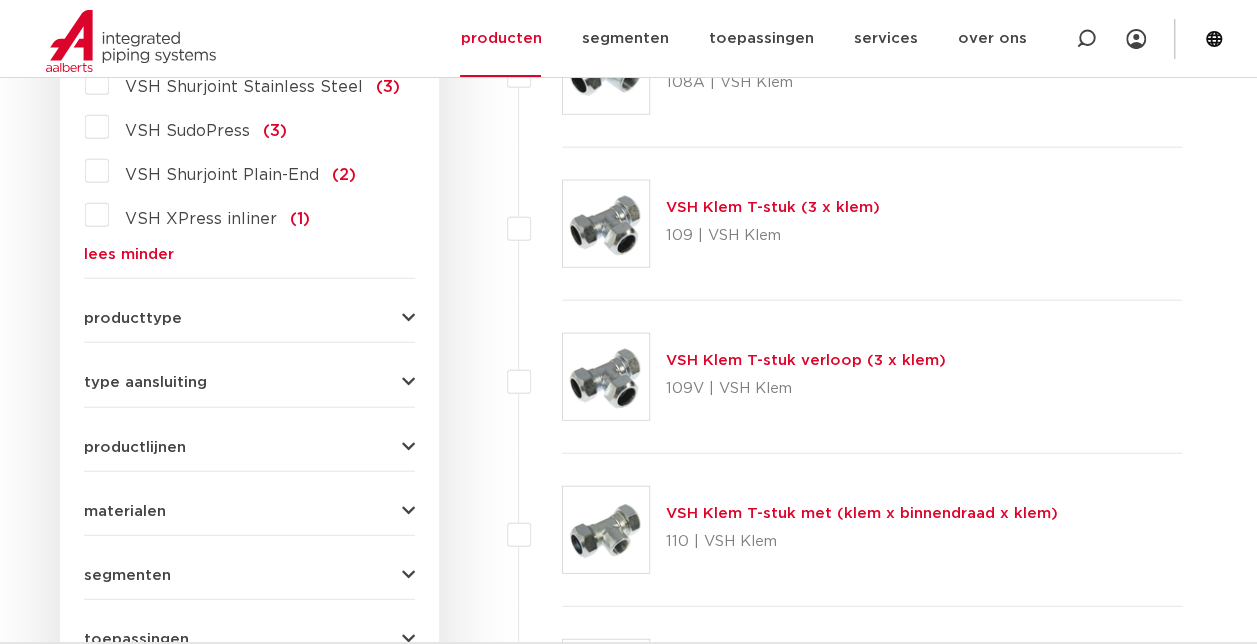 scroll, scrollTop: 2300, scrollLeft: 0, axis: vertical 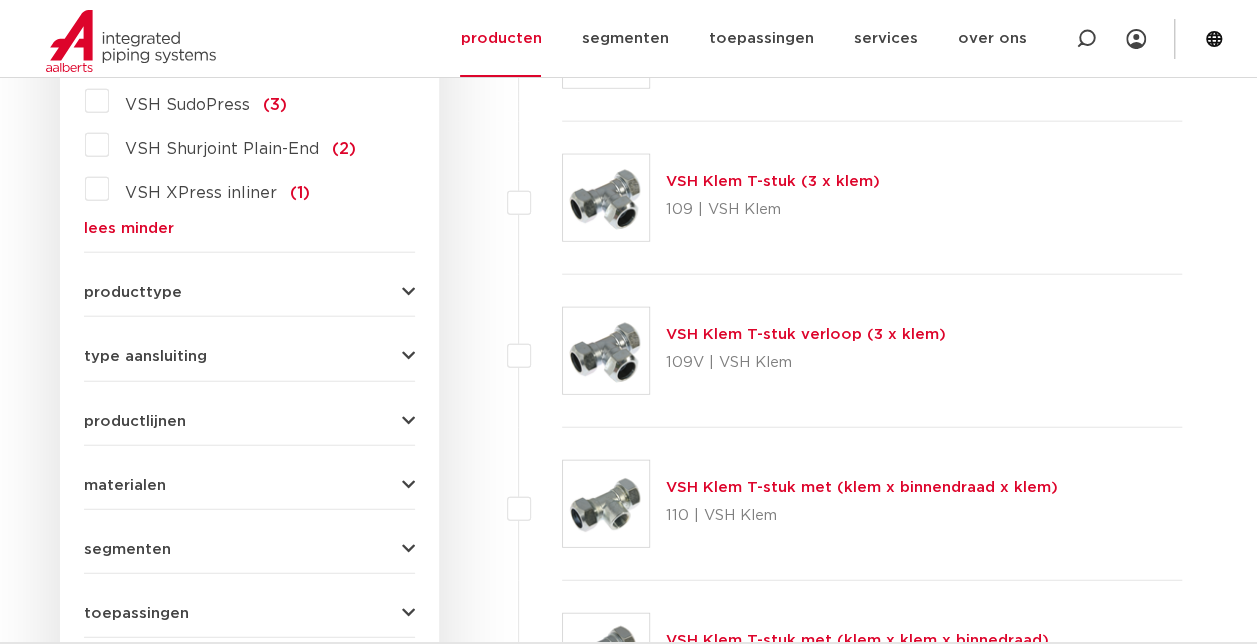 click at bounding box center (408, 292) 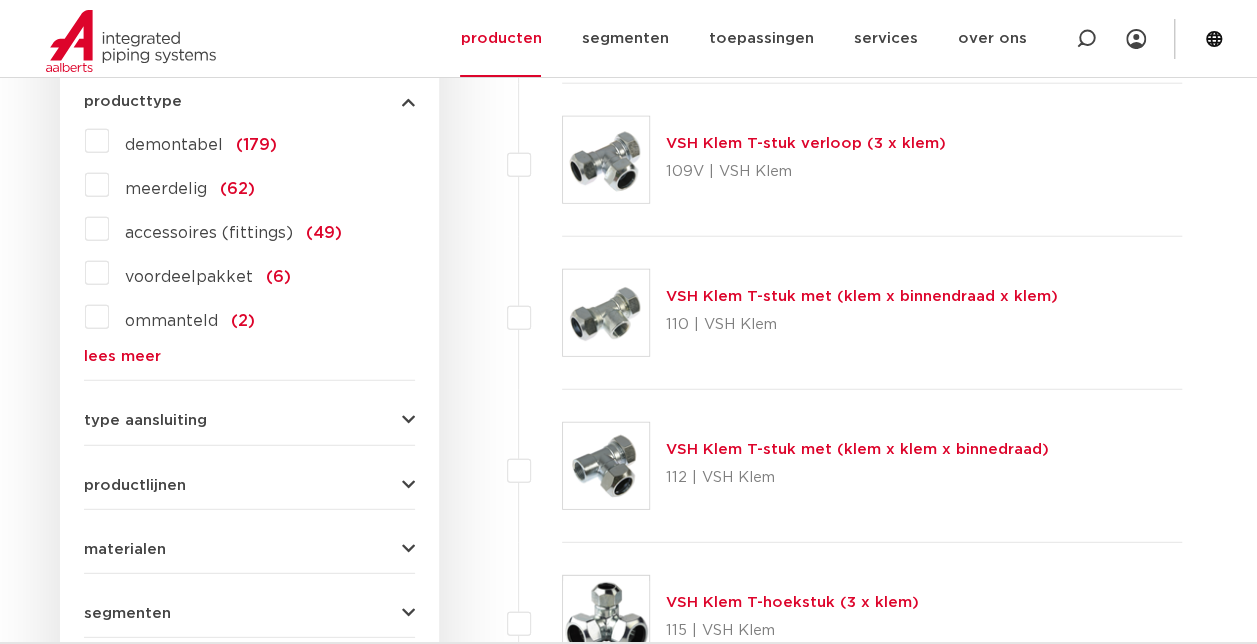 scroll, scrollTop: 2500, scrollLeft: 0, axis: vertical 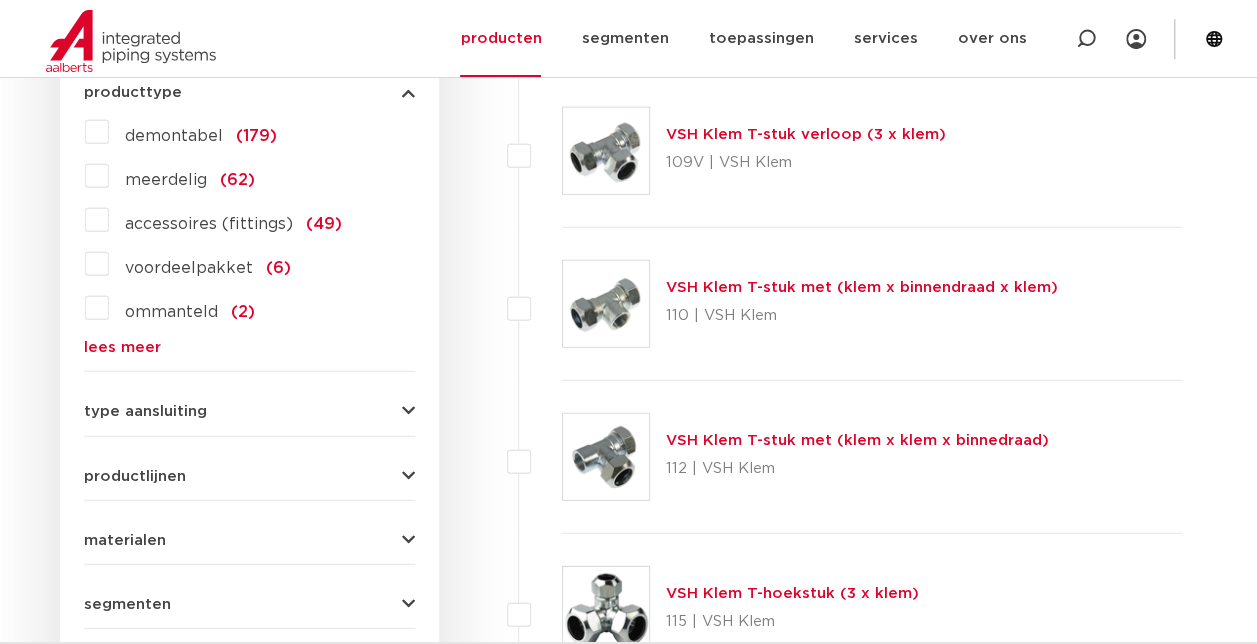 click on "type aansluiting" at bounding box center (249, 411) 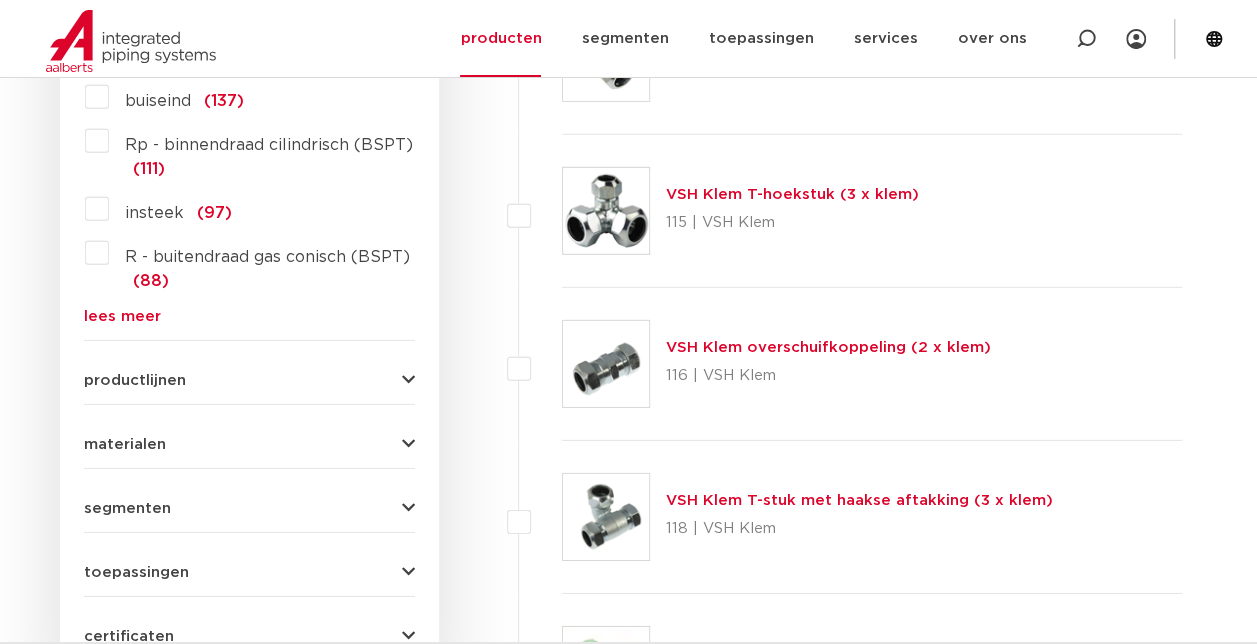 scroll, scrollTop: 2900, scrollLeft: 0, axis: vertical 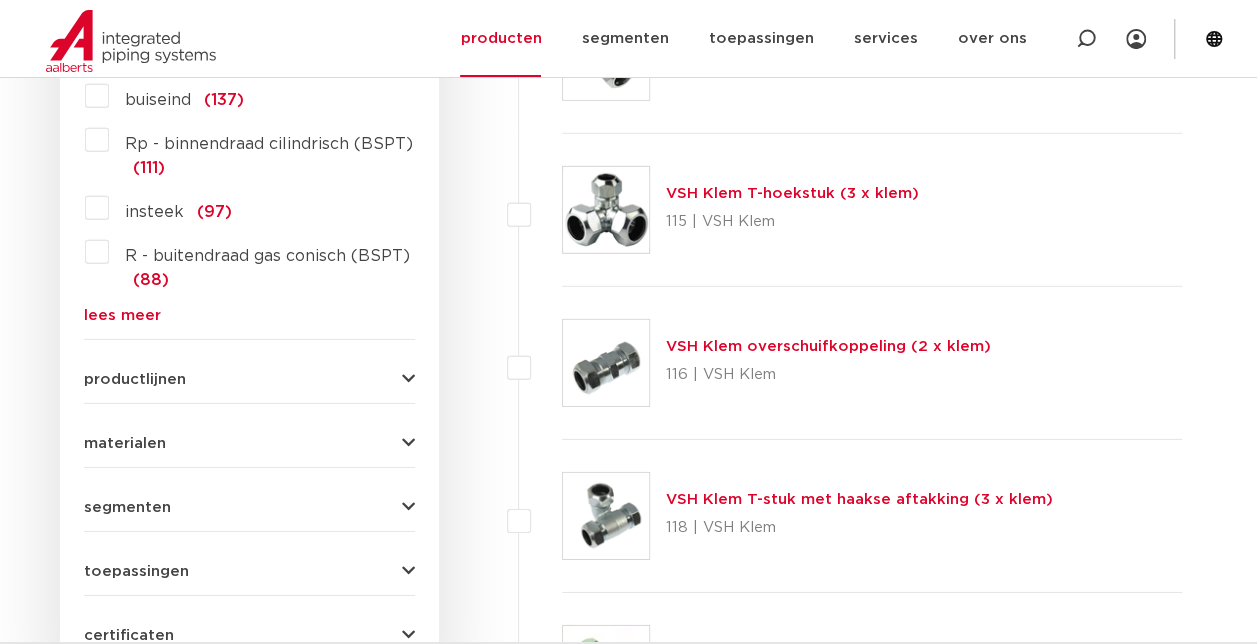 click at bounding box center [408, 379] 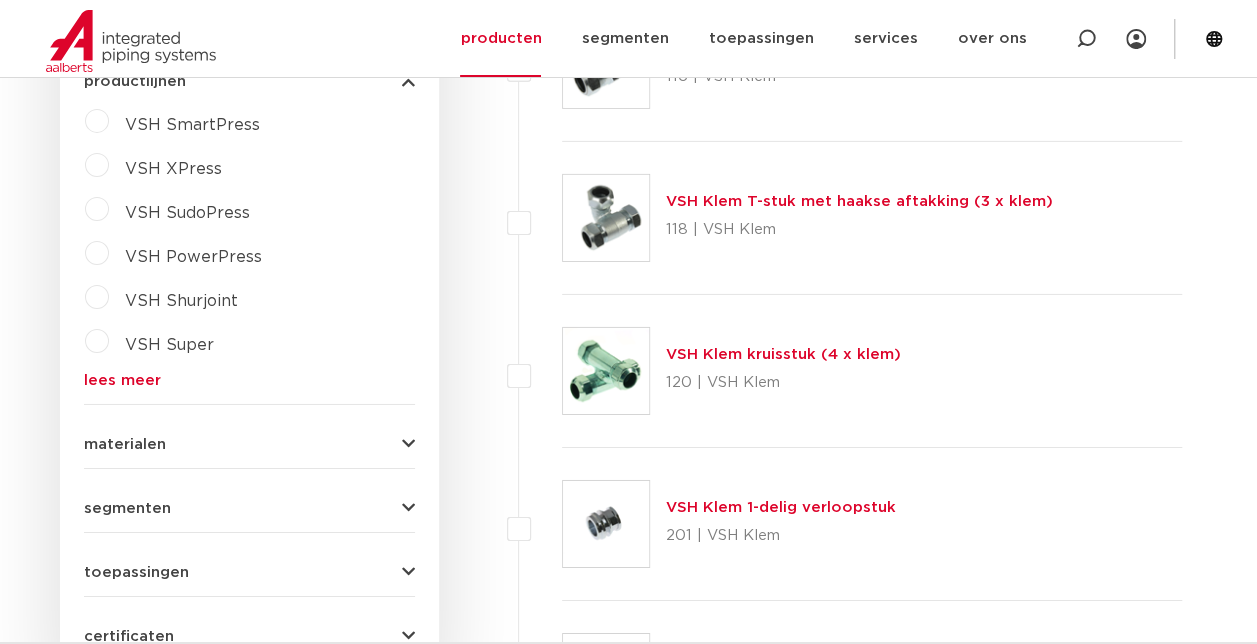 scroll, scrollTop: 3200, scrollLeft: 0, axis: vertical 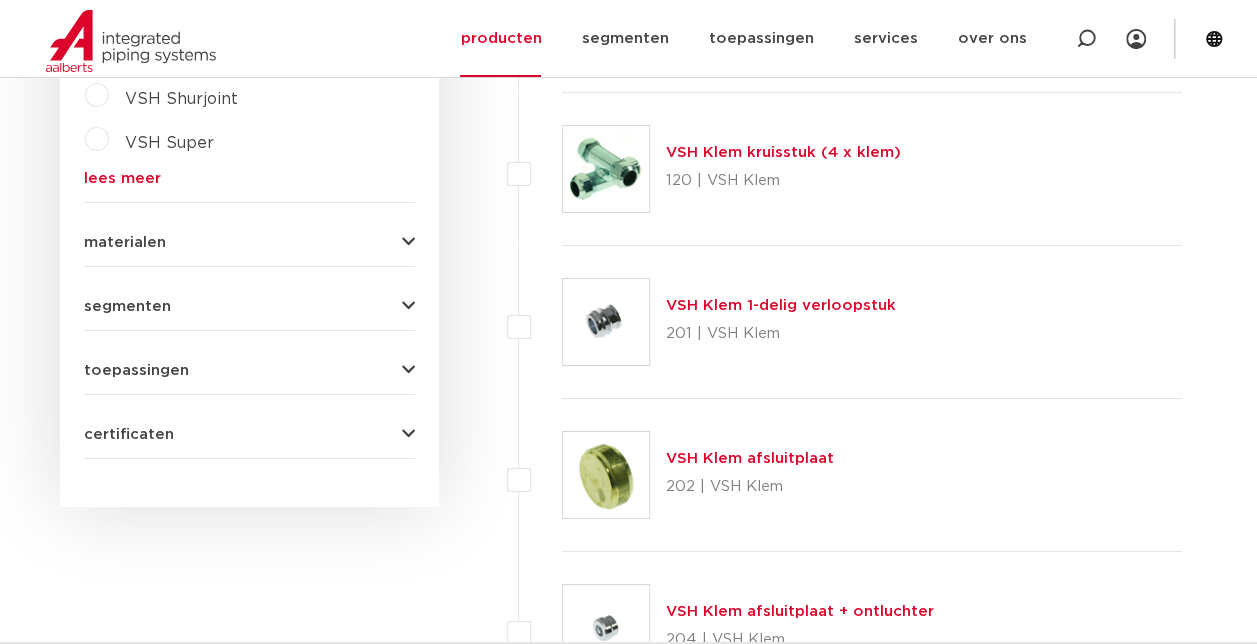 click at bounding box center [408, 370] 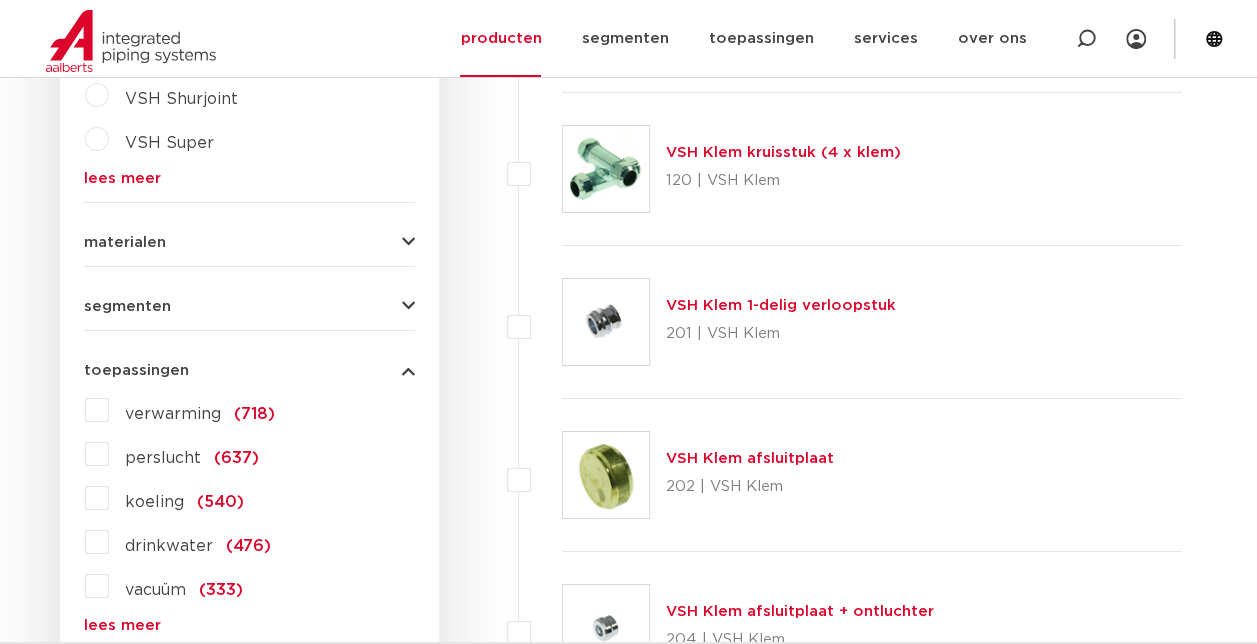 click on "verwarming
(718)" at bounding box center (192, 410) 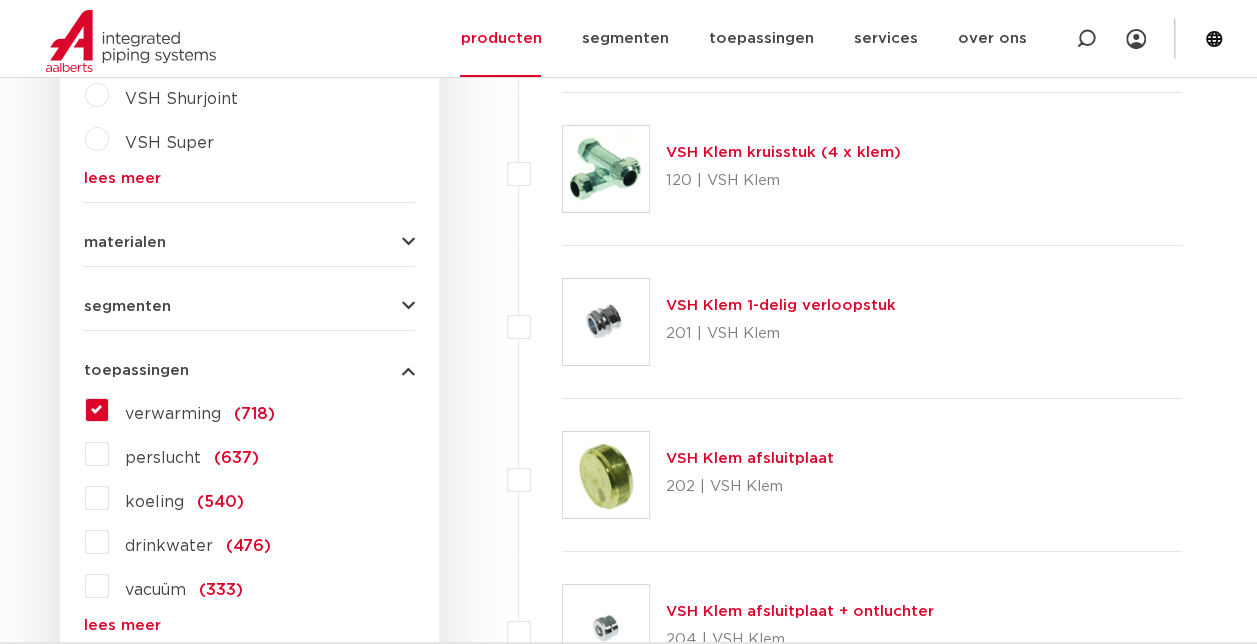 scroll, scrollTop: 3455, scrollLeft: 0, axis: vertical 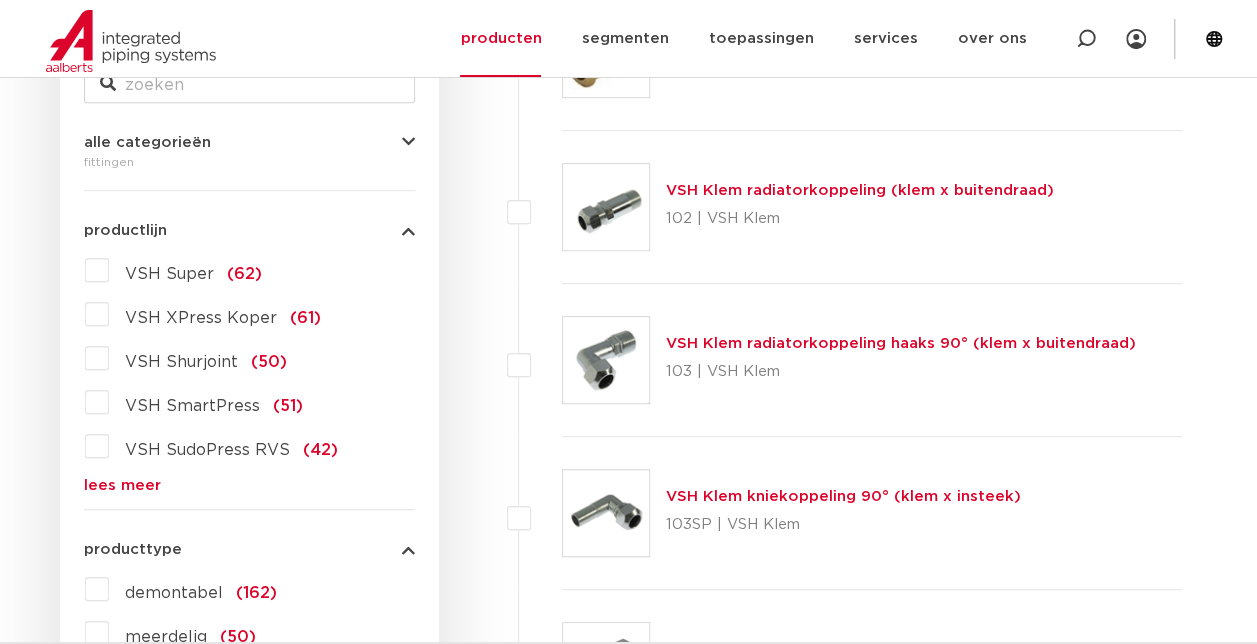 click on "lees meer" at bounding box center (249, 485) 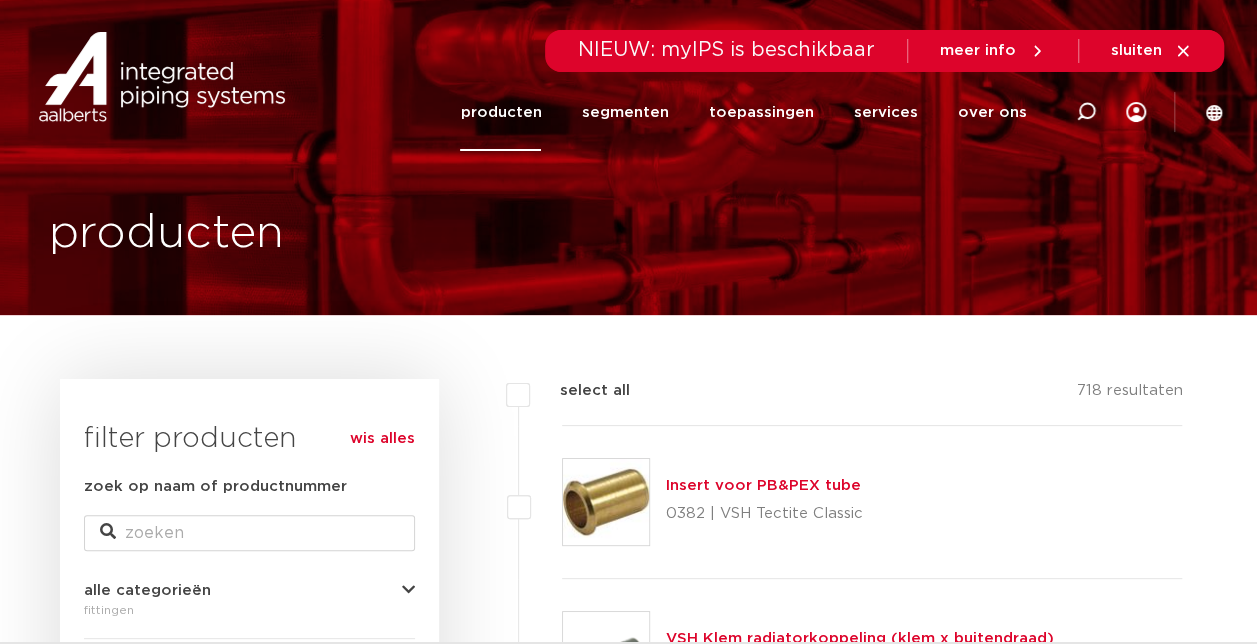 scroll, scrollTop: 0, scrollLeft: 0, axis: both 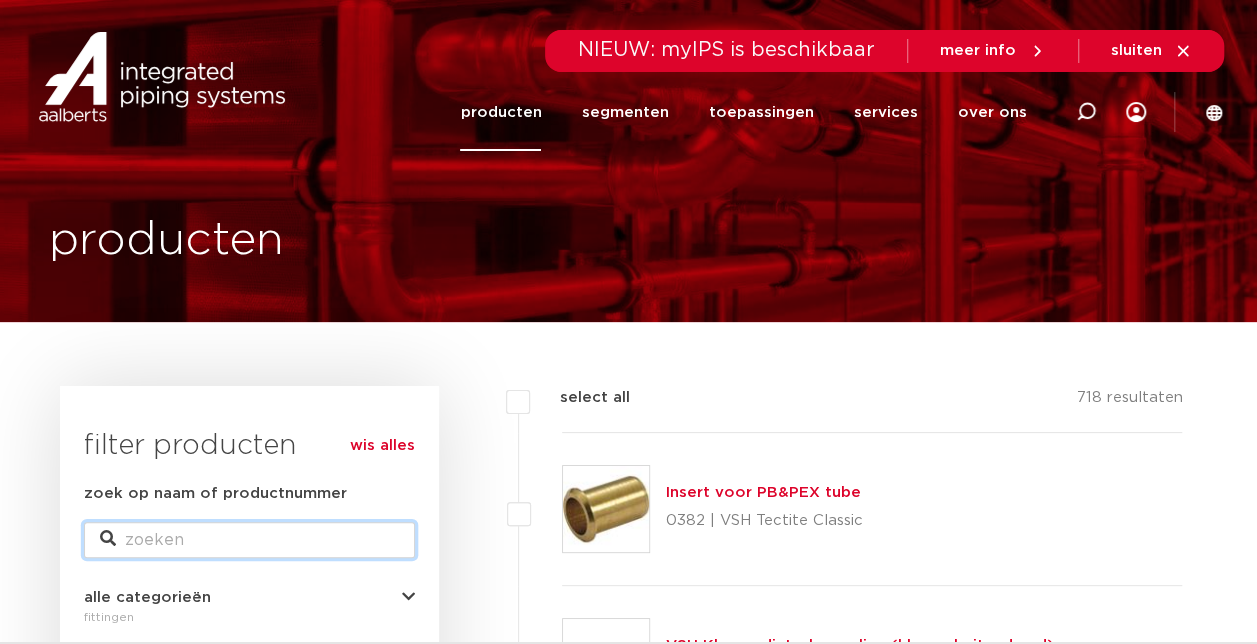 click on "zoek op naam of productnummer" at bounding box center (249, 540) 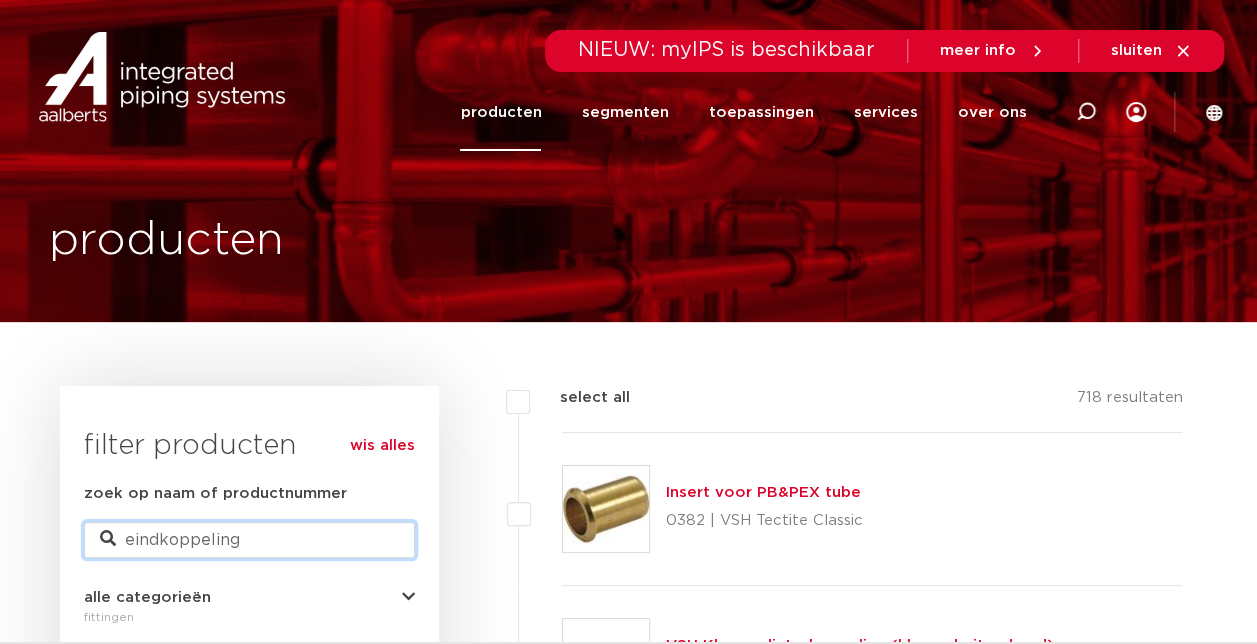 type on "eindkoppeling" 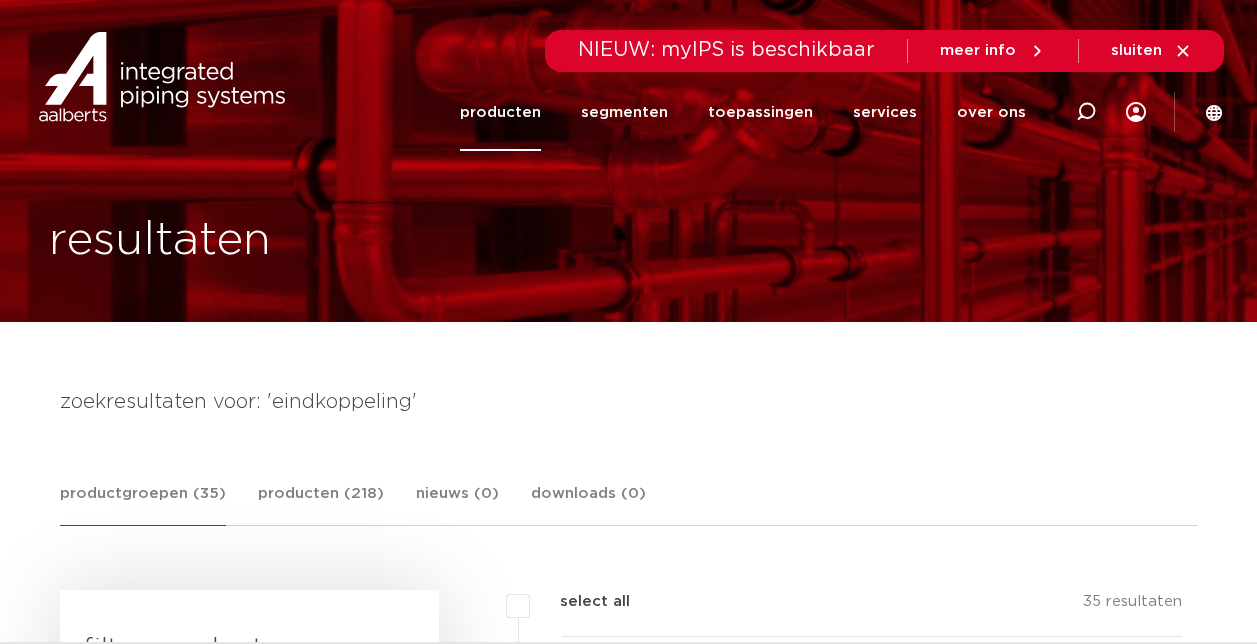scroll, scrollTop: 0, scrollLeft: 0, axis: both 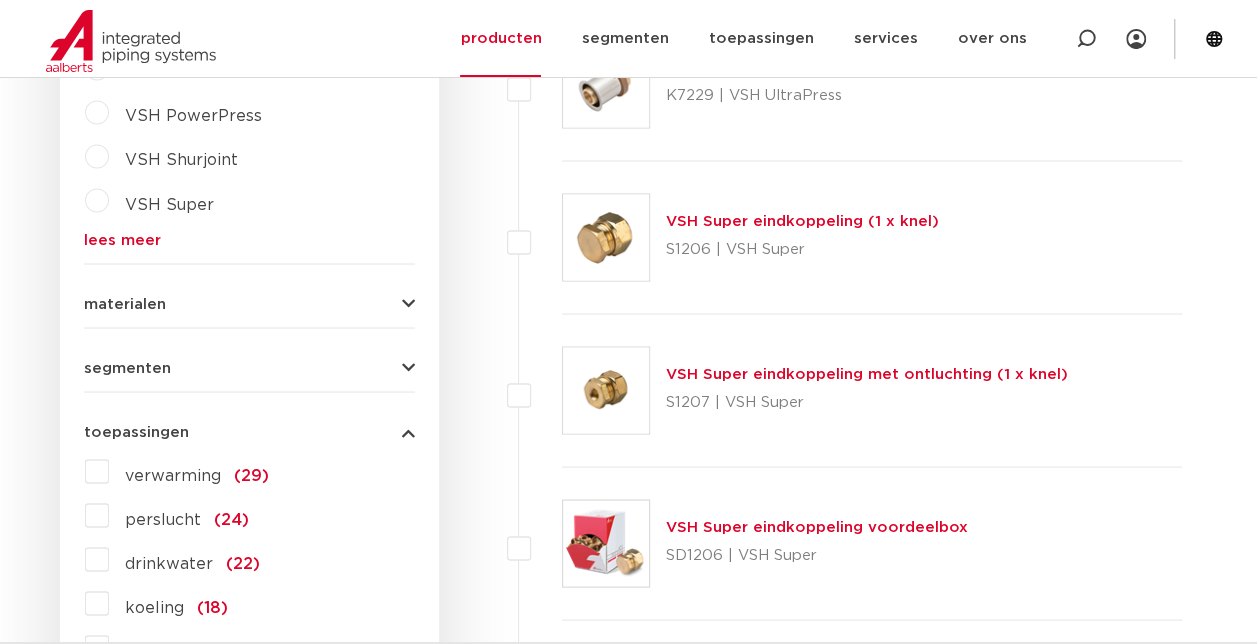 click on "VSH Super eindkoppeling (1 x knel)" at bounding box center (802, 220) 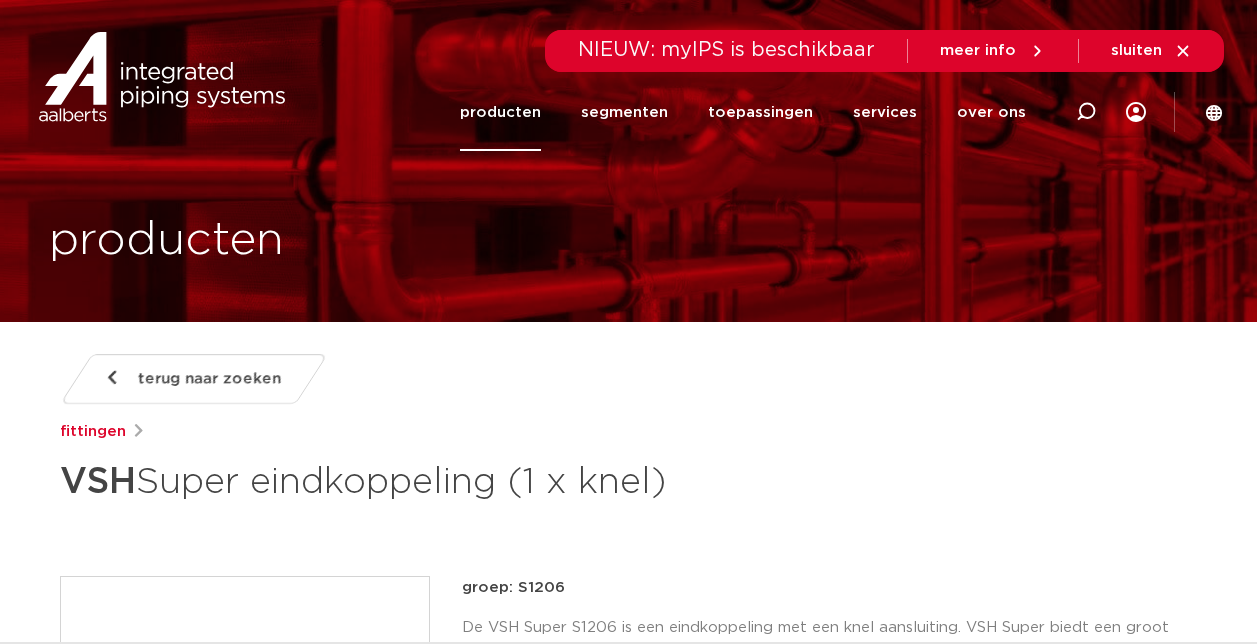 scroll, scrollTop: 0, scrollLeft: 0, axis: both 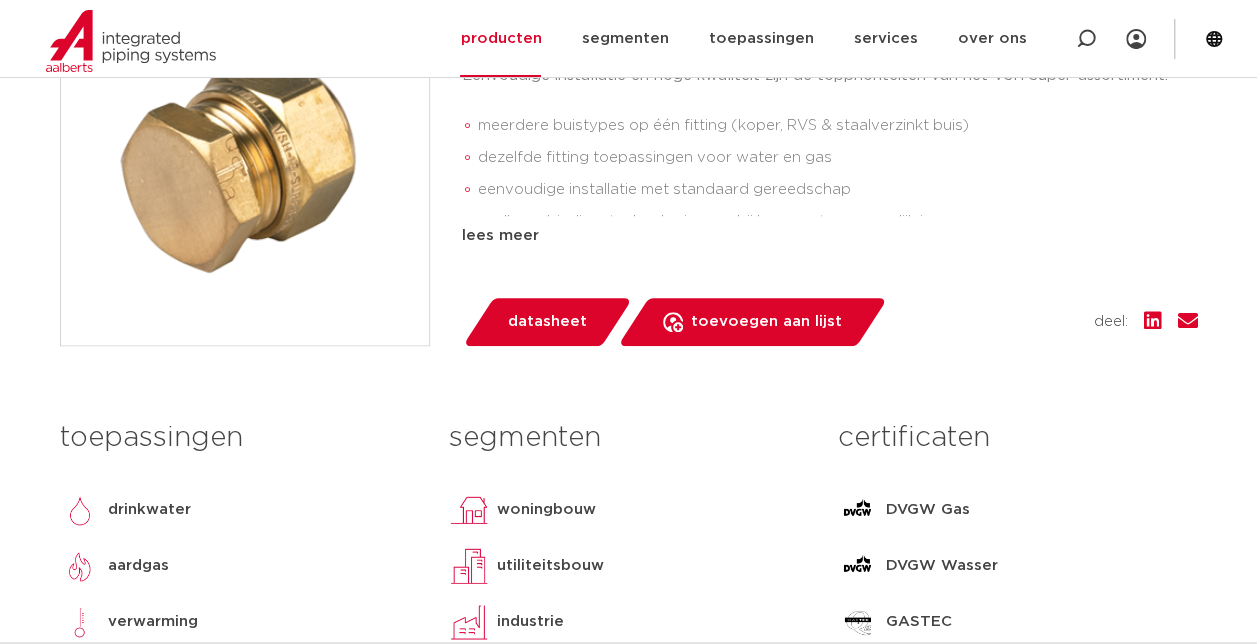 click on "datasheet" at bounding box center [547, 322] 